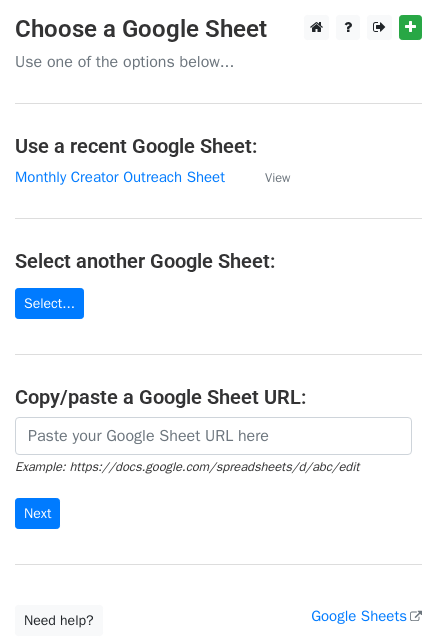 scroll, scrollTop: 0, scrollLeft: 0, axis: both 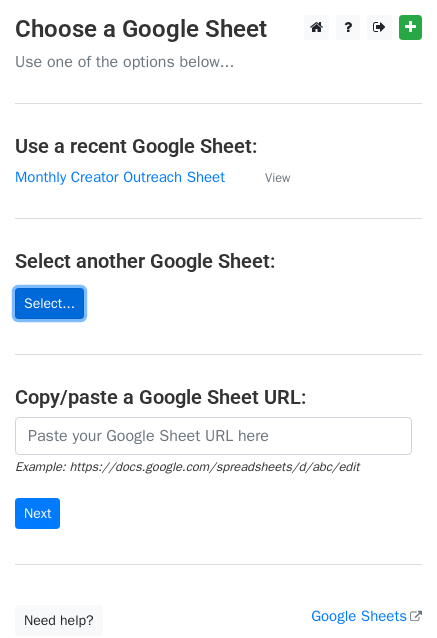 click on "Select..." at bounding box center (49, 303) 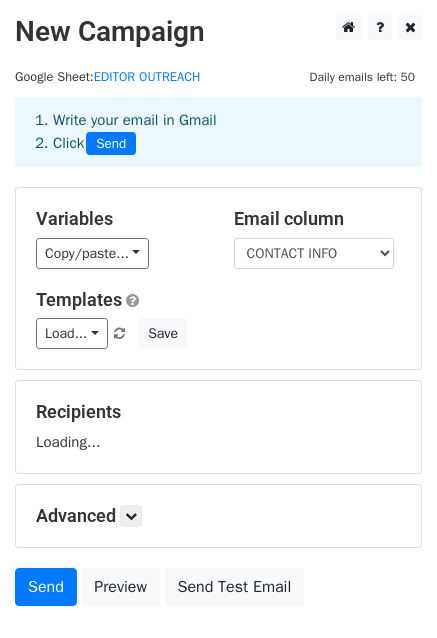 scroll, scrollTop: 0, scrollLeft: 0, axis: both 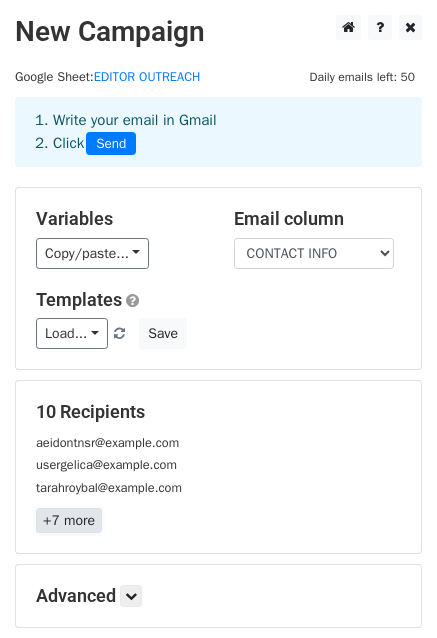 click on "+7 more" at bounding box center [69, 520] 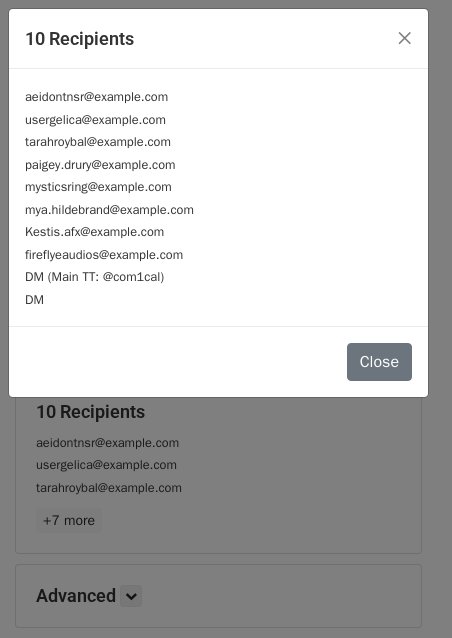 click on "DM" at bounding box center (218, 299) 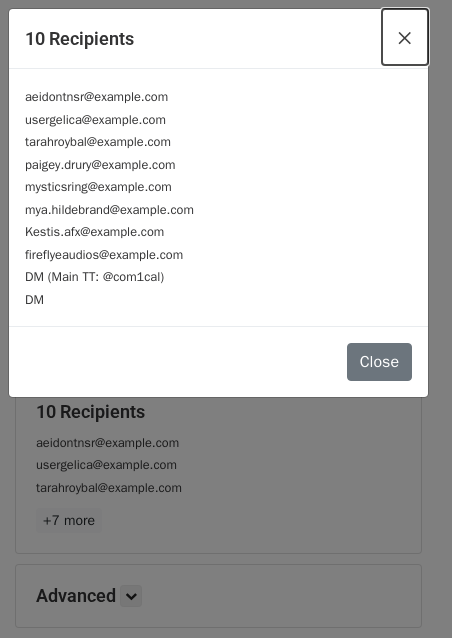 click on "×" at bounding box center [405, 37] 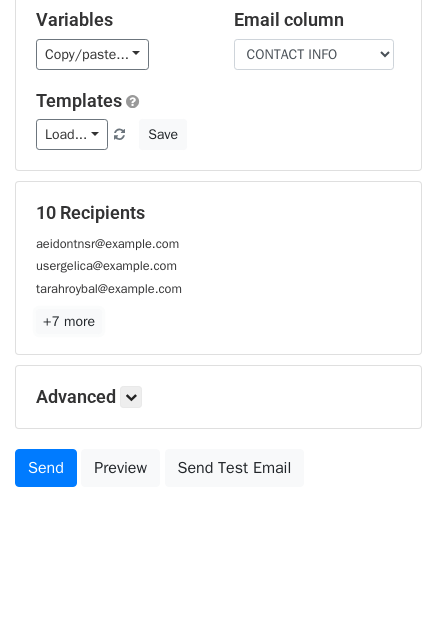 scroll, scrollTop: 200, scrollLeft: 0, axis: vertical 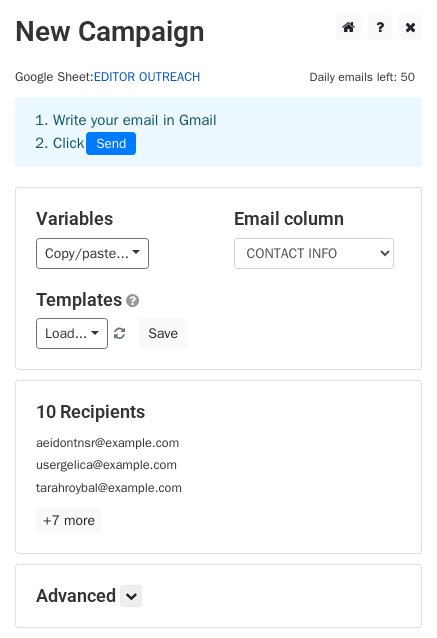 click on "EDITOR OUTREACH" at bounding box center [147, 77] 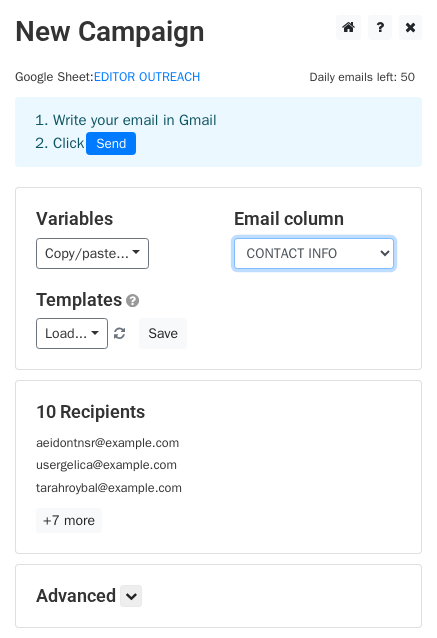 click on "TIKTOK HANDLE
INSTAGRAM HANDLE
CONTACT INFO
REACHED OUT?
RESPONDED?
SOUND RATE
IN CHAT?" at bounding box center [314, 253] 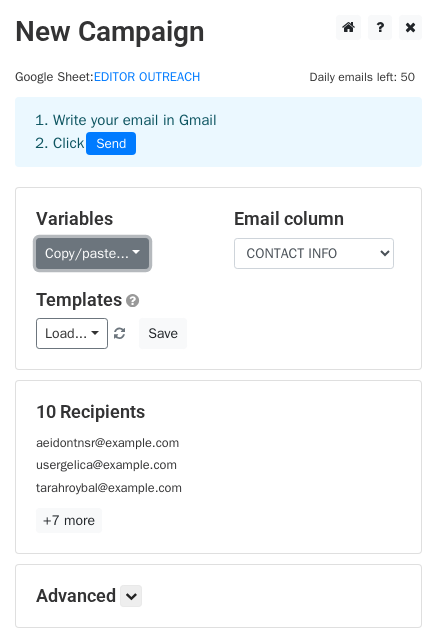 click on "Copy/paste..." at bounding box center [92, 253] 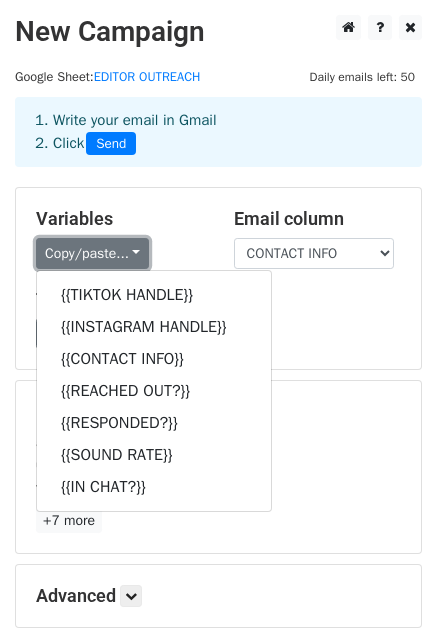 click on "Copy/paste..." at bounding box center (92, 253) 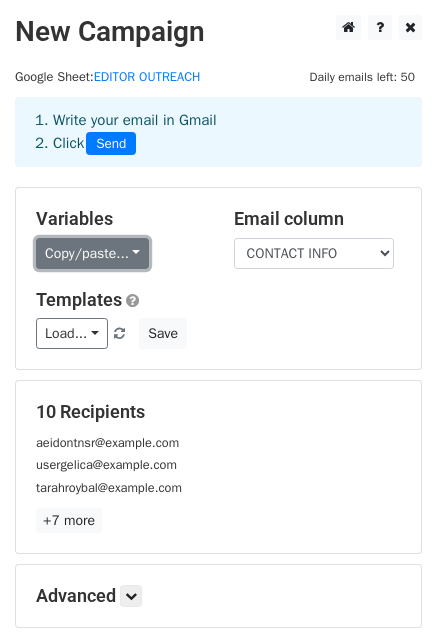 click on "Copy/paste..." at bounding box center [92, 253] 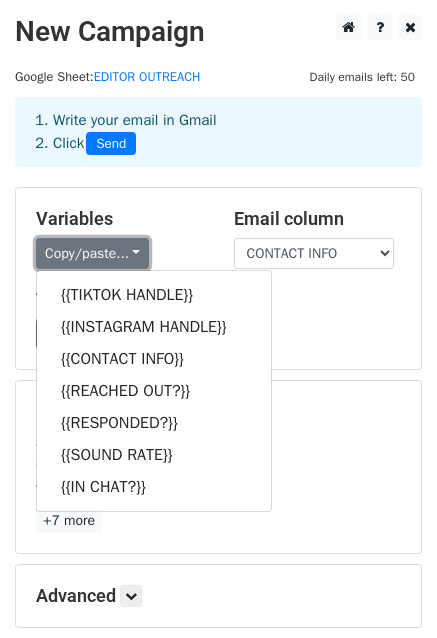 click on "Copy/paste..." at bounding box center [92, 253] 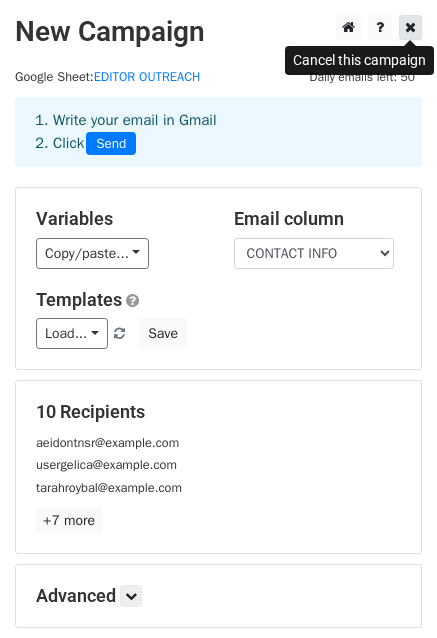 click at bounding box center (410, 27) 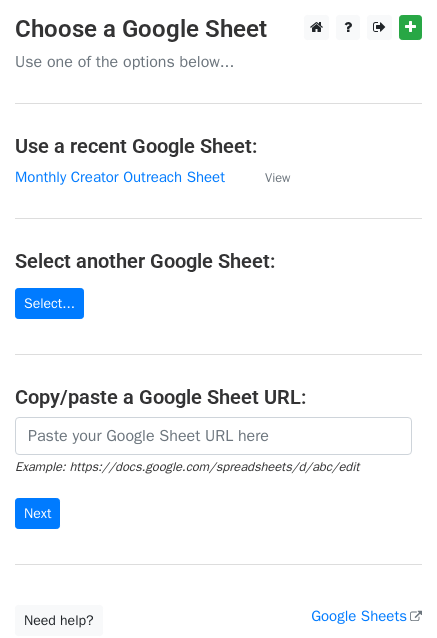 scroll, scrollTop: 0, scrollLeft: 0, axis: both 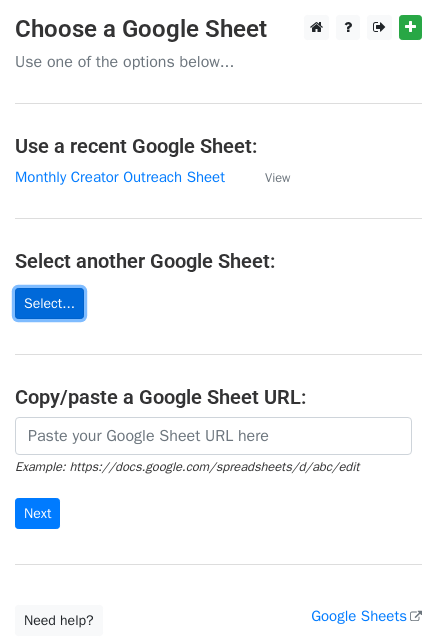 click on "Select..." 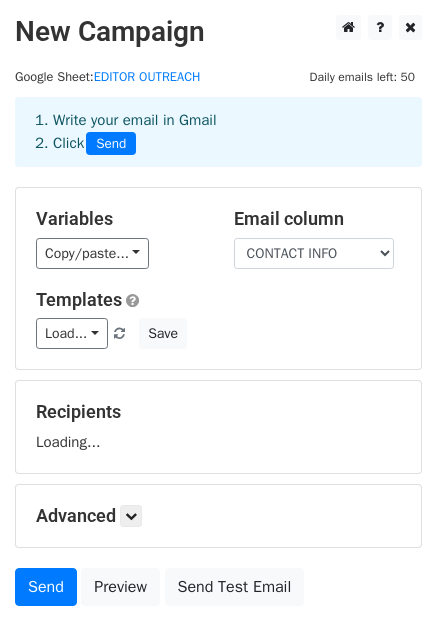 scroll, scrollTop: 0, scrollLeft: 0, axis: both 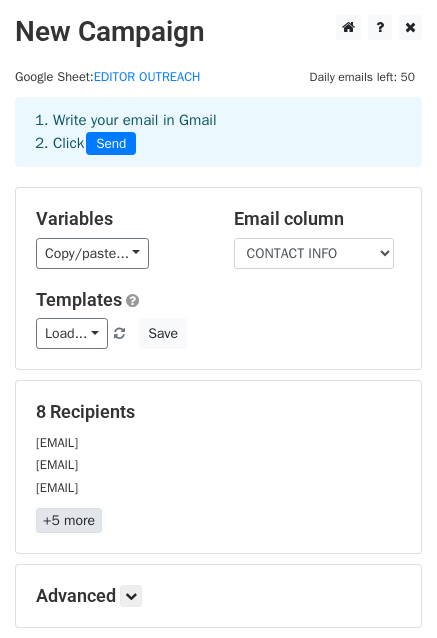 click on "+5 more" at bounding box center [69, 520] 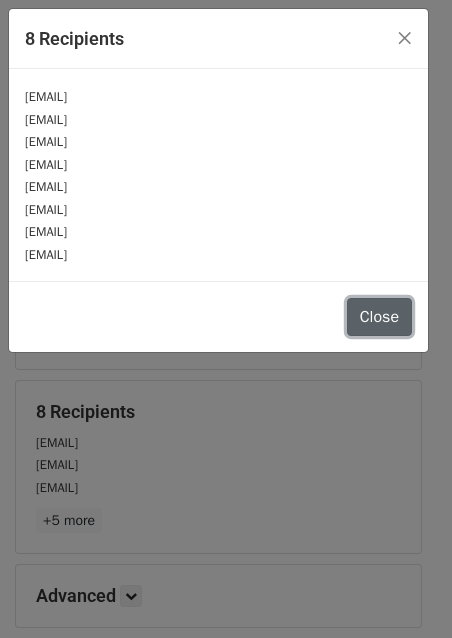 click on "Close" at bounding box center (379, 317) 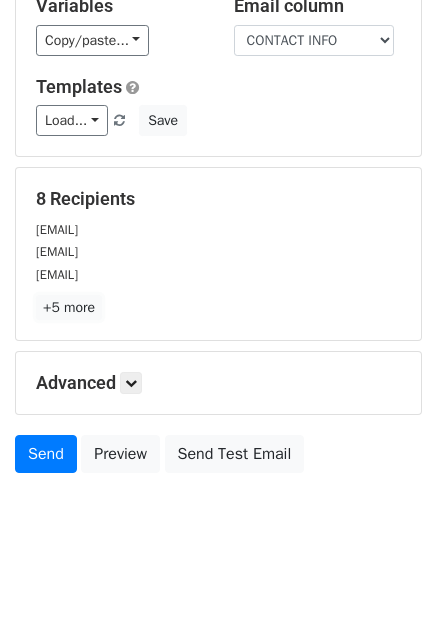 scroll, scrollTop: 216, scrollLeft: 0, axis: vertical 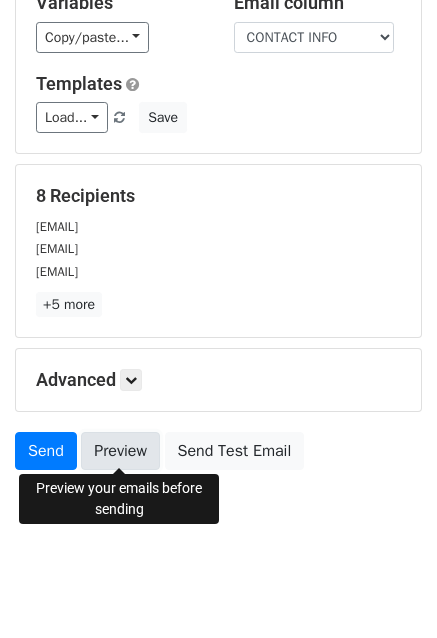click on "Preview" at bounding box center [120, 451] 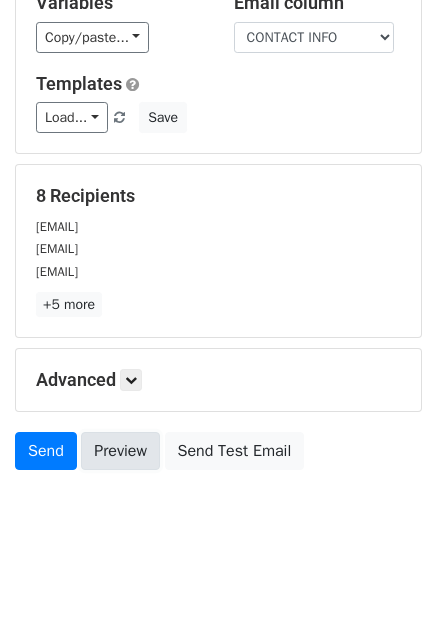 click on "Preview" at bounding box center (120, 451) 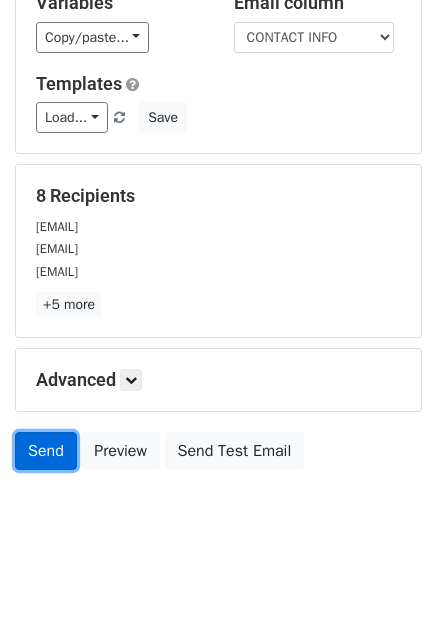 click on "Send" at bounding box center [46, 451] 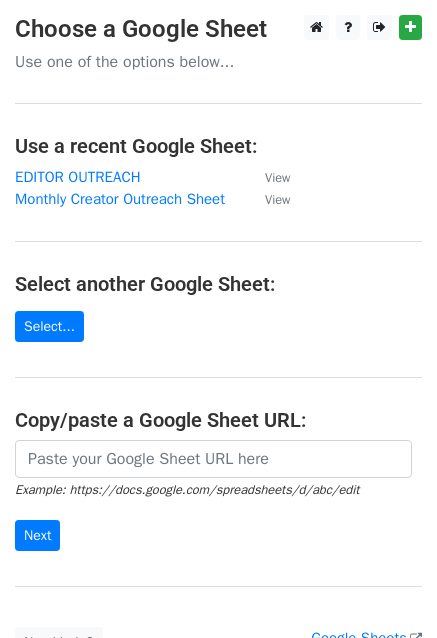 scroll, scrollTop: 0, scrollLeft: 0, axis: both 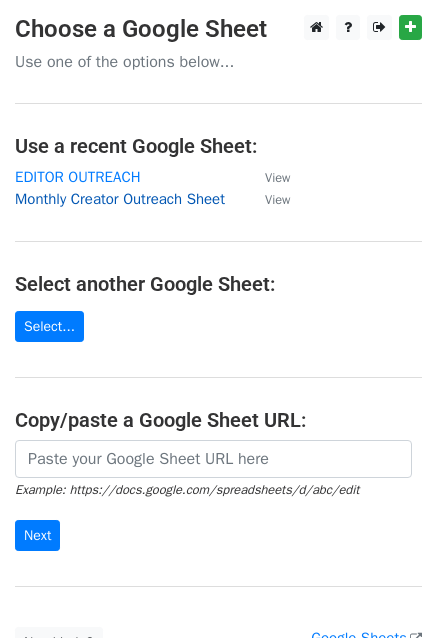 click on "Monthly Creator Outreach Sheet" at bounding box center [120, 199] 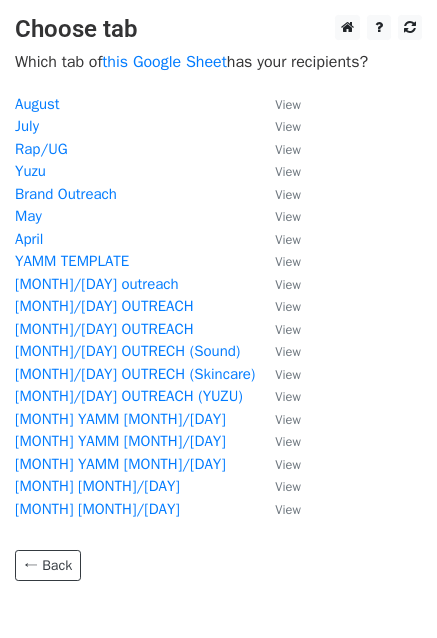 scroll, scrollTop: 0, scrollLeft: 0, axis: both 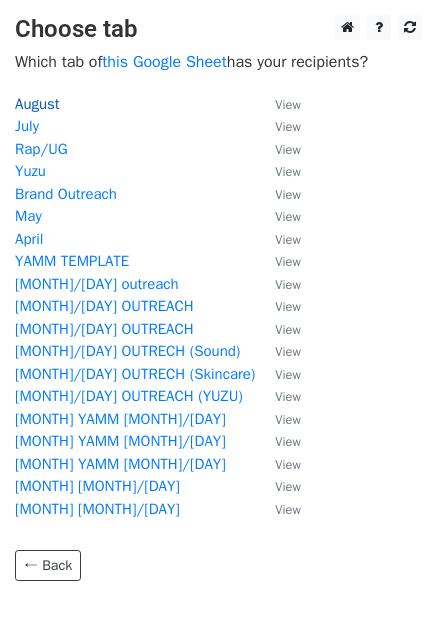 click on "August" at bounding box center [37, 104] 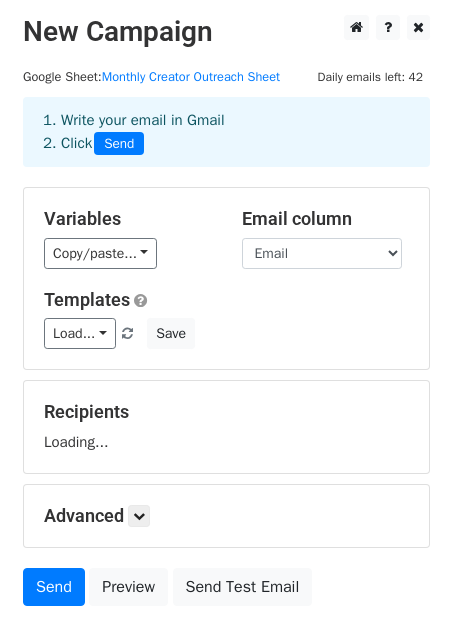 scroll, scrollTop: 0, scrollLeft: 0, axis: both 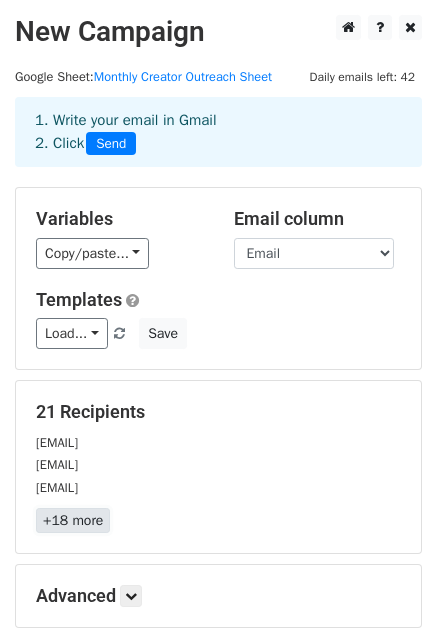 click on "+18 more" at bounding box center (73, 520) 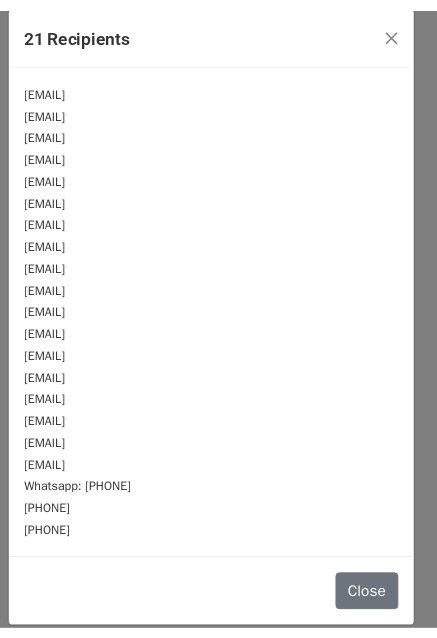 scroll, scrollTop: 13, scrollLeft: 0, axis: vertical 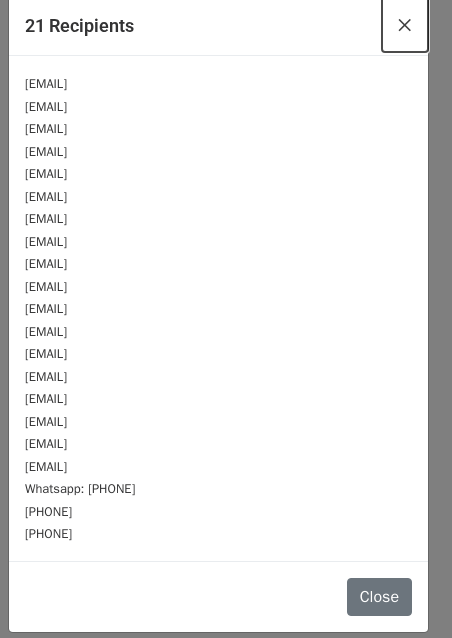 click on "×" at bounding box center [405, 24] 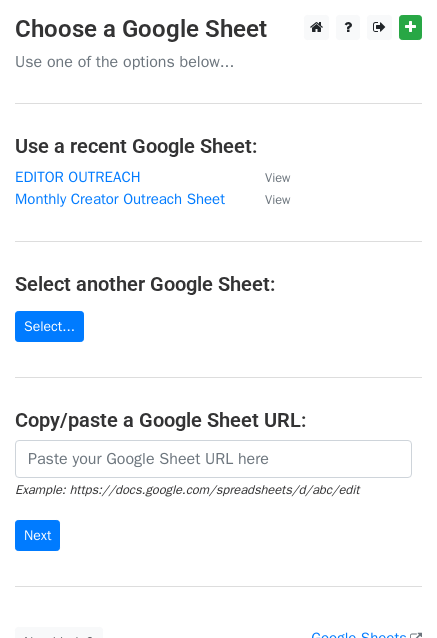 scroll, scrollTop: 0, scrollLeft: 0, axis: both 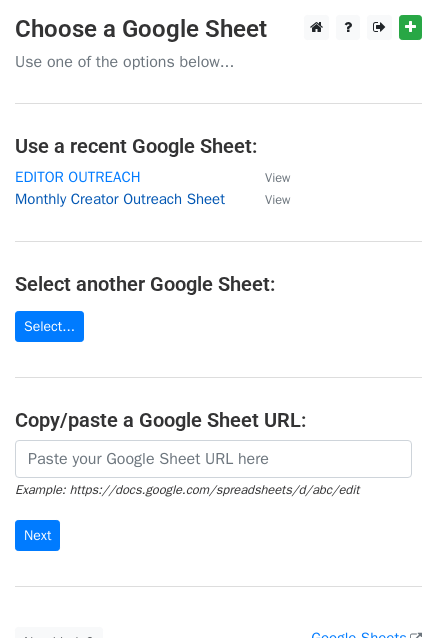 click on "Monthly Creator Outreach Sheet" at bounding box center [120, 199] 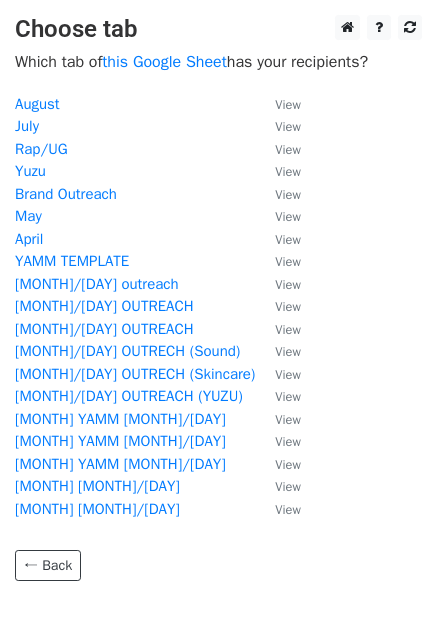 scroll, scrollTop: 0, scrollLeft: 0, axis: both 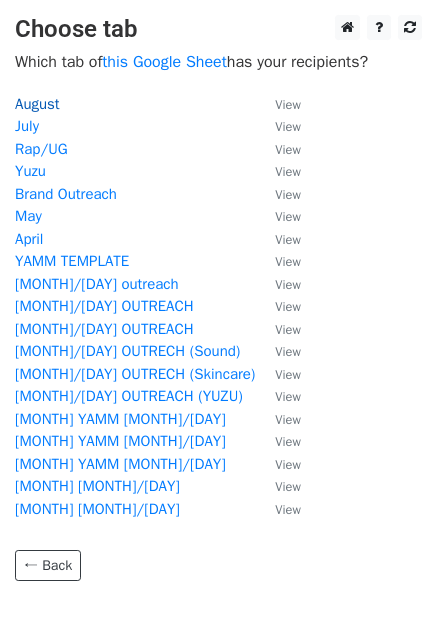 click on "August" at bounding box center [37, 104] 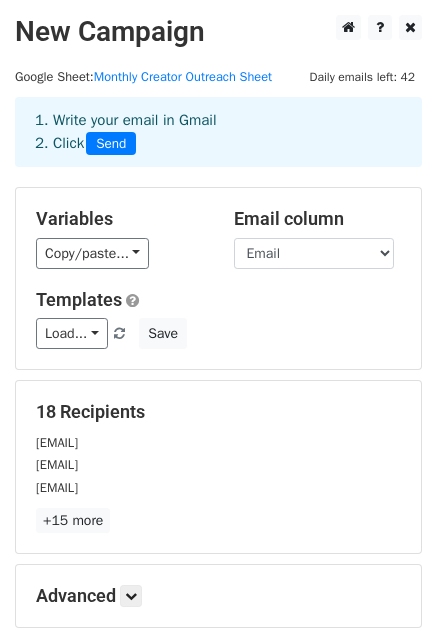 scroll, scrollTop: 216, scrollLeft: 0, axis: vertical 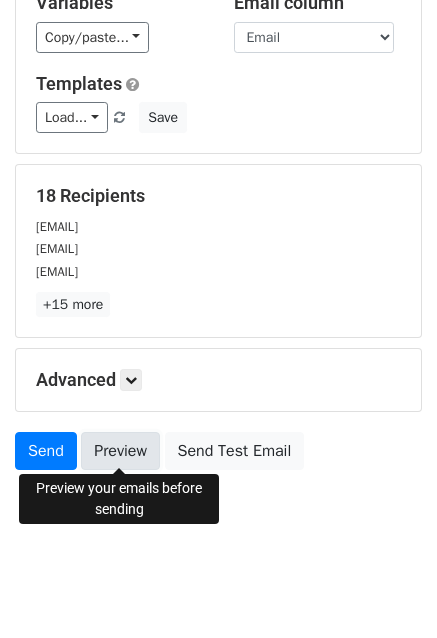 click on "Preview" at bounding box center (120, 451) 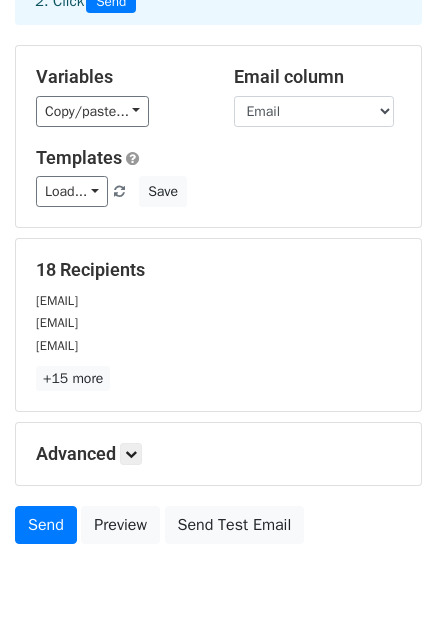 scroll, scrollTop: 200, scrollLeft: 0, axis: vertical 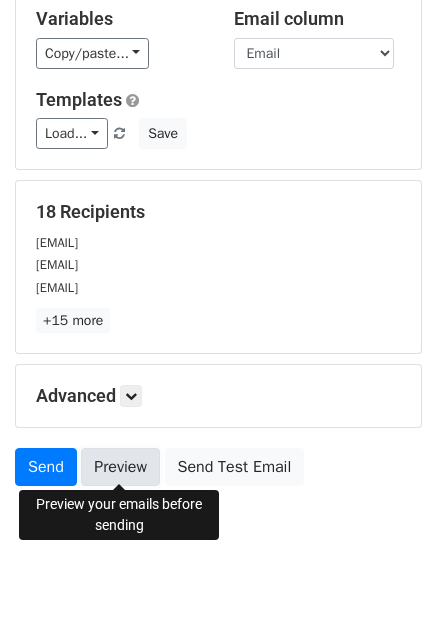 click on "Preview" at bounding box center [120, 467] 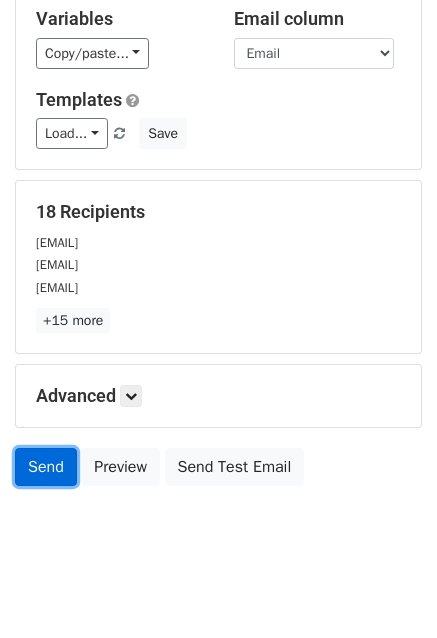 click on "Send" at bounding box center (46, 467) 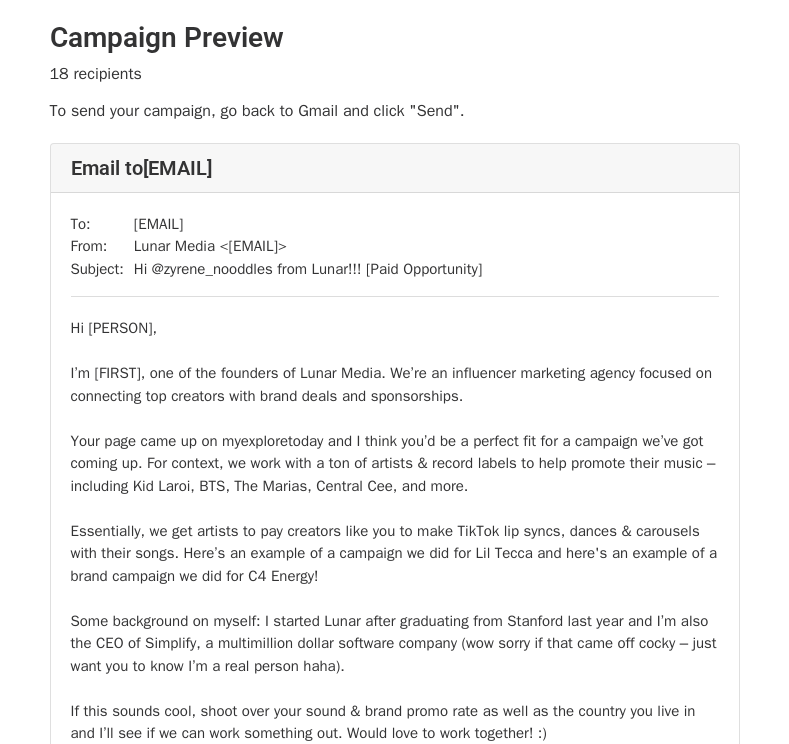 scroll, scrollTop: 0, scrollLeft: 0, axis: both 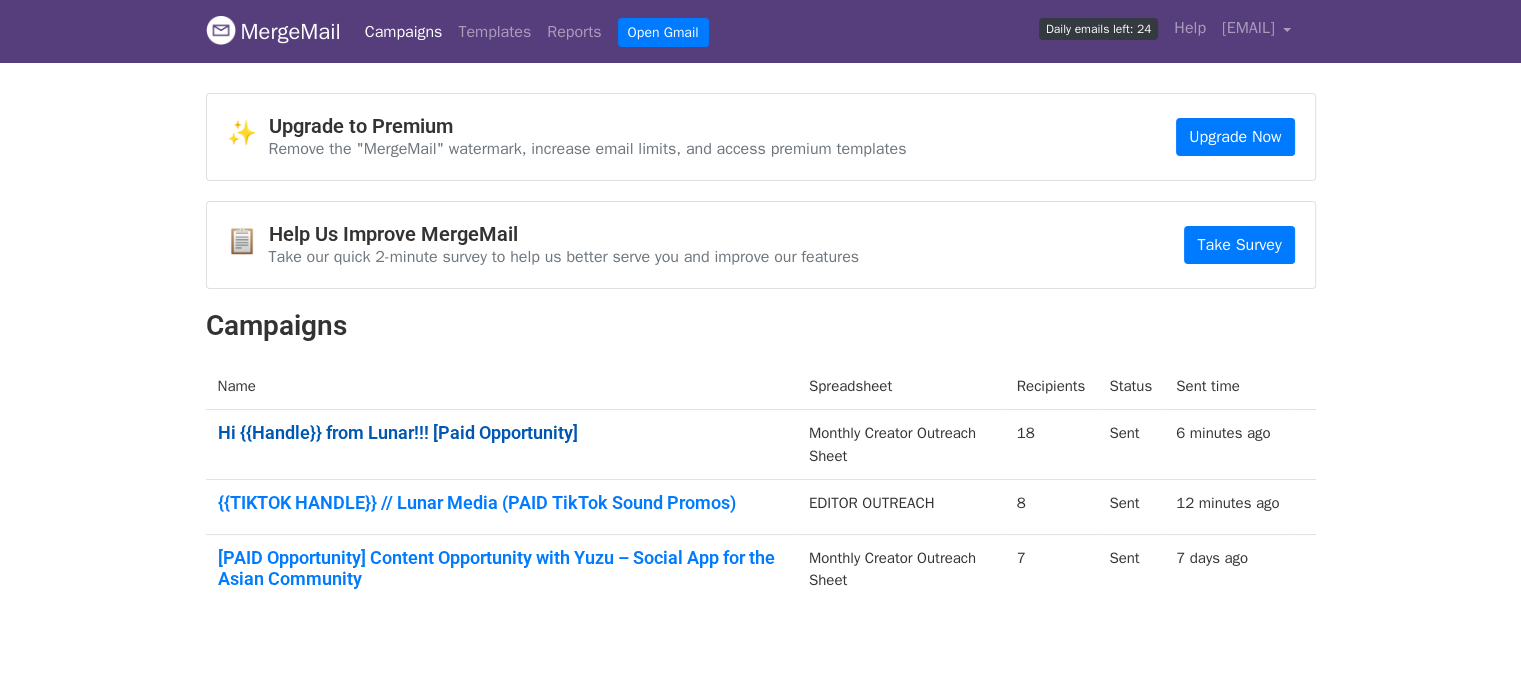 click on "Hi {{Handle}} from Lunar!!! [Paid Opportunity]" at bounding box center [501, 433] 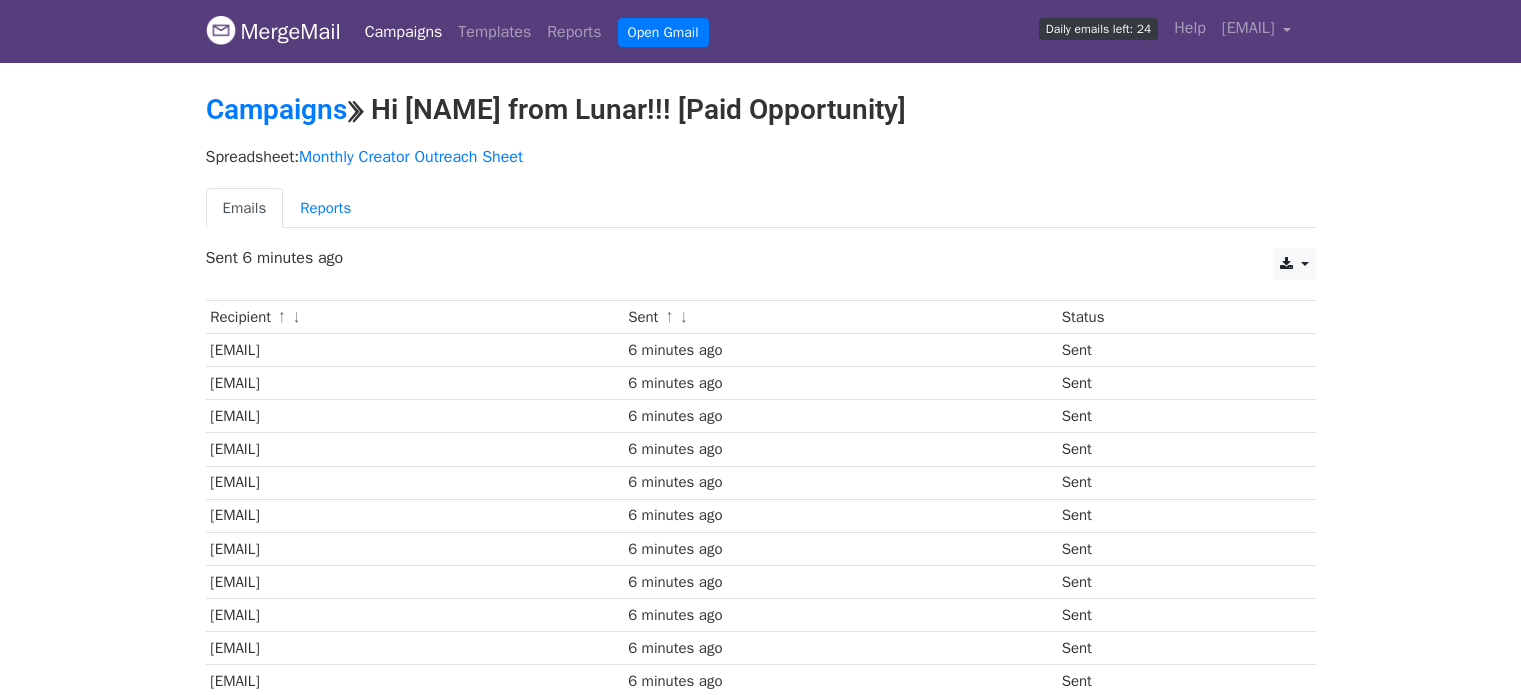 scroll, scrollTop: 0, scrollLeft: 0, axis: both 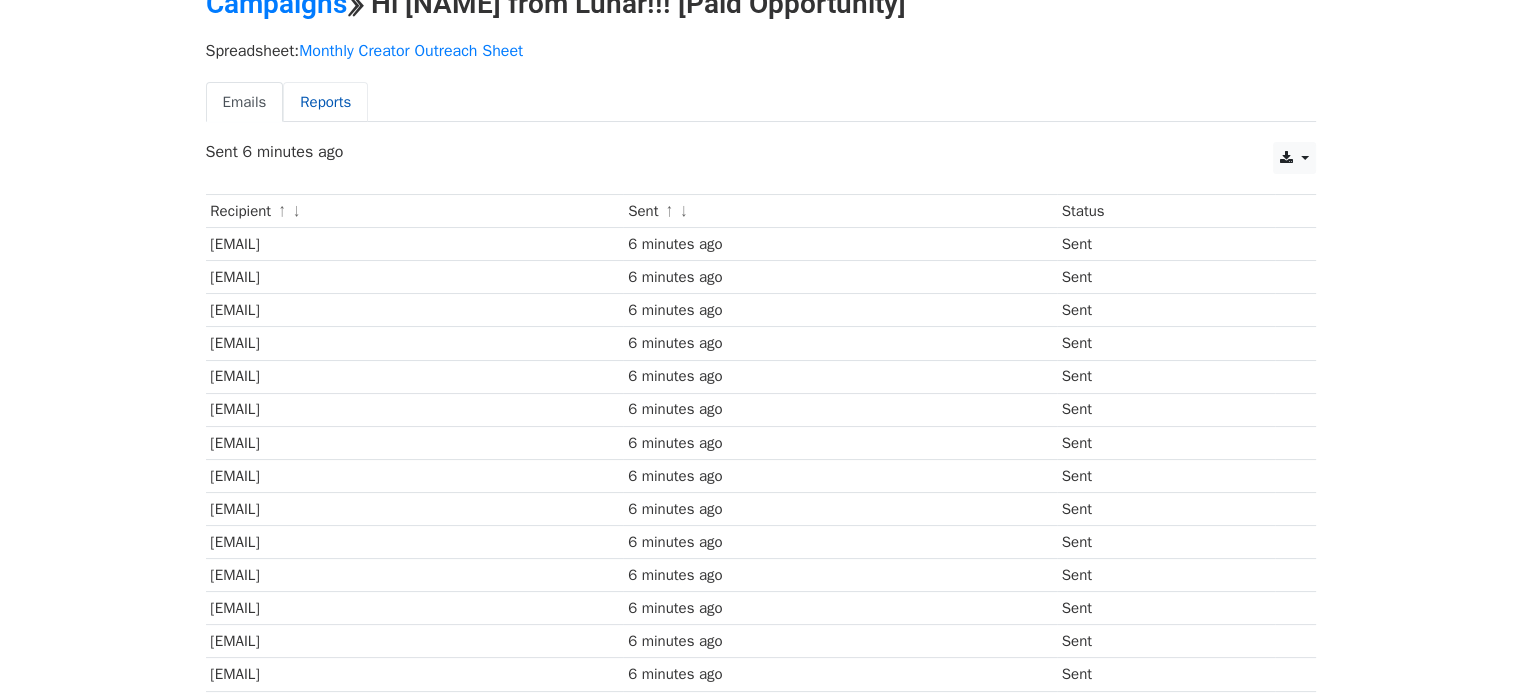 click on "Reports" at bounding box center [325, 102] 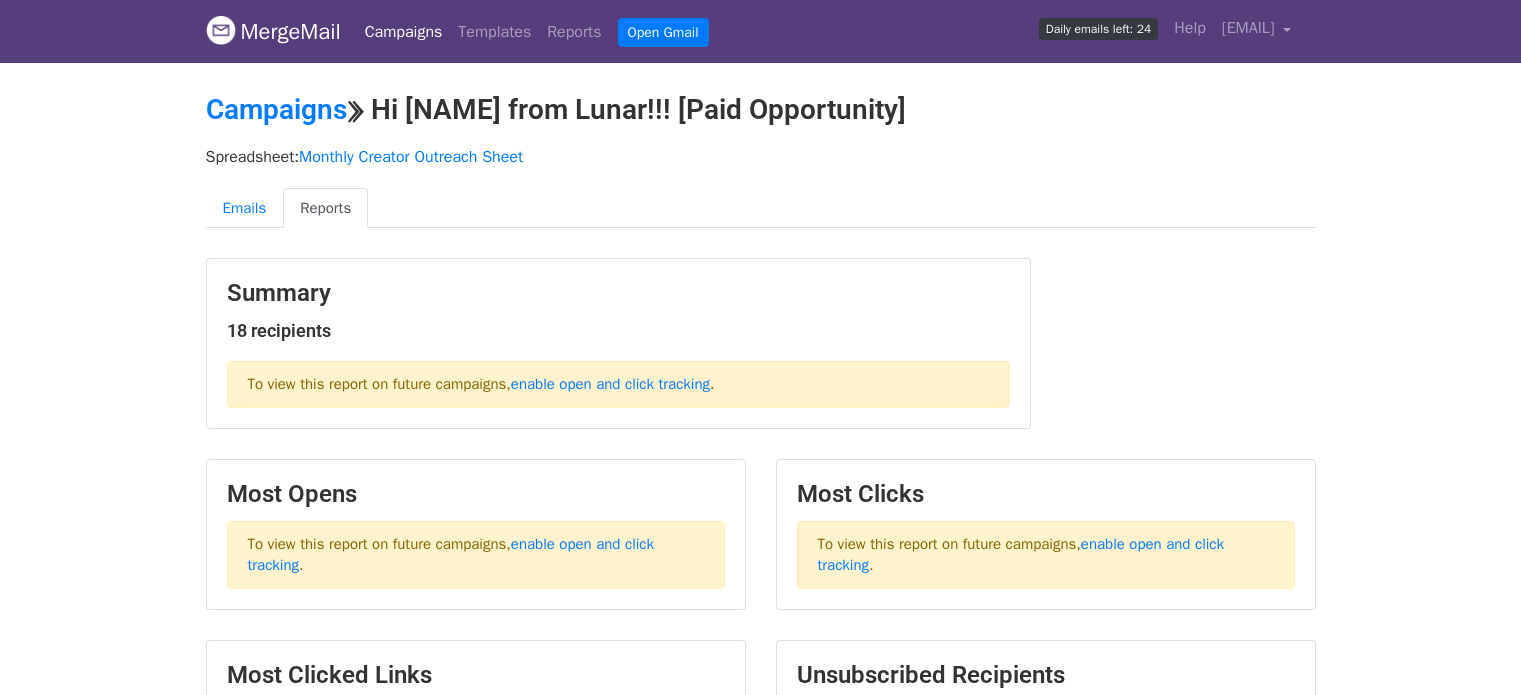 scroll, scrollTop: 0, scrollLeft: 0, axis: both 